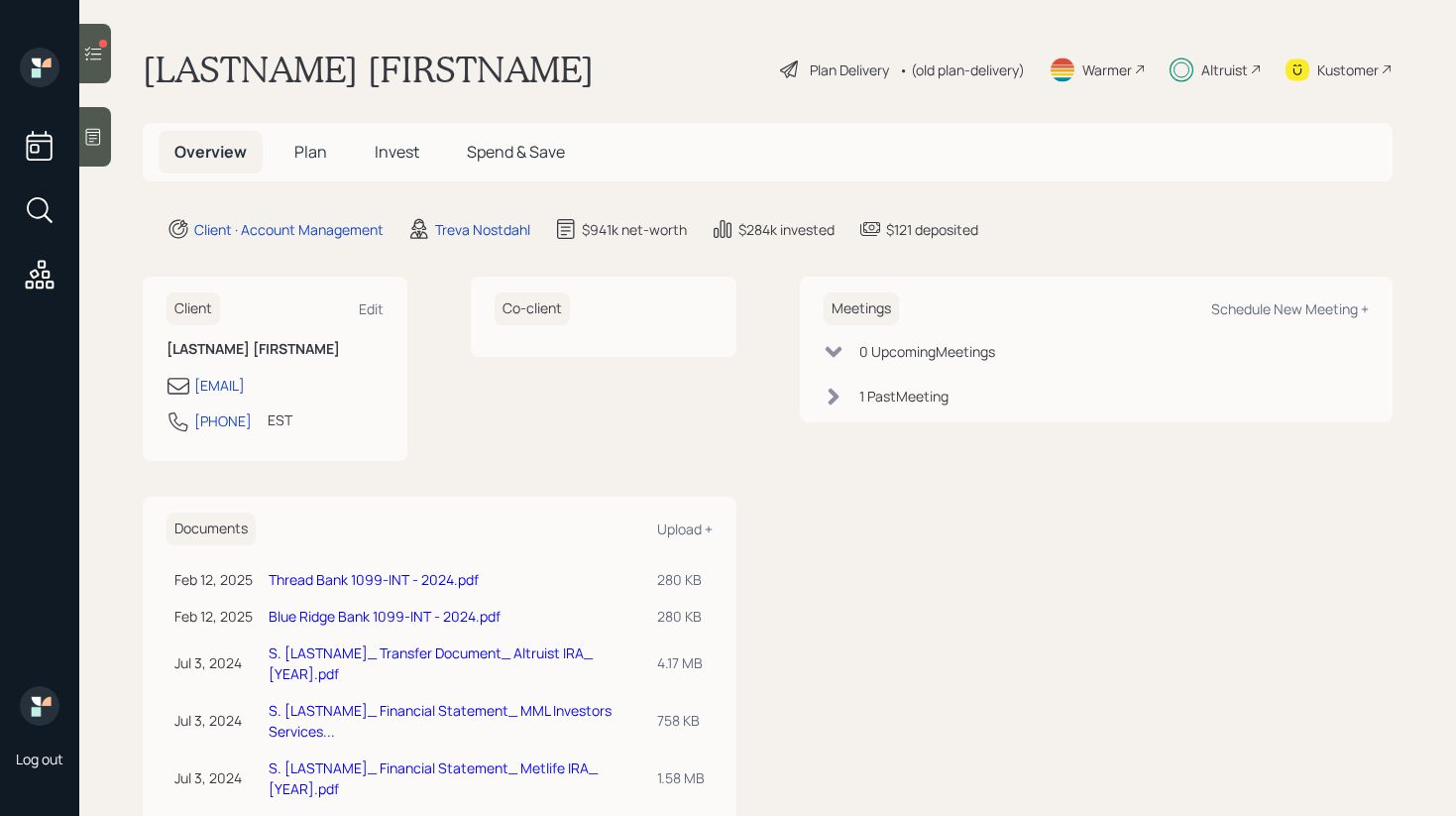 scroll, scrollTop: 0, scrollLeft: 0, axis: both 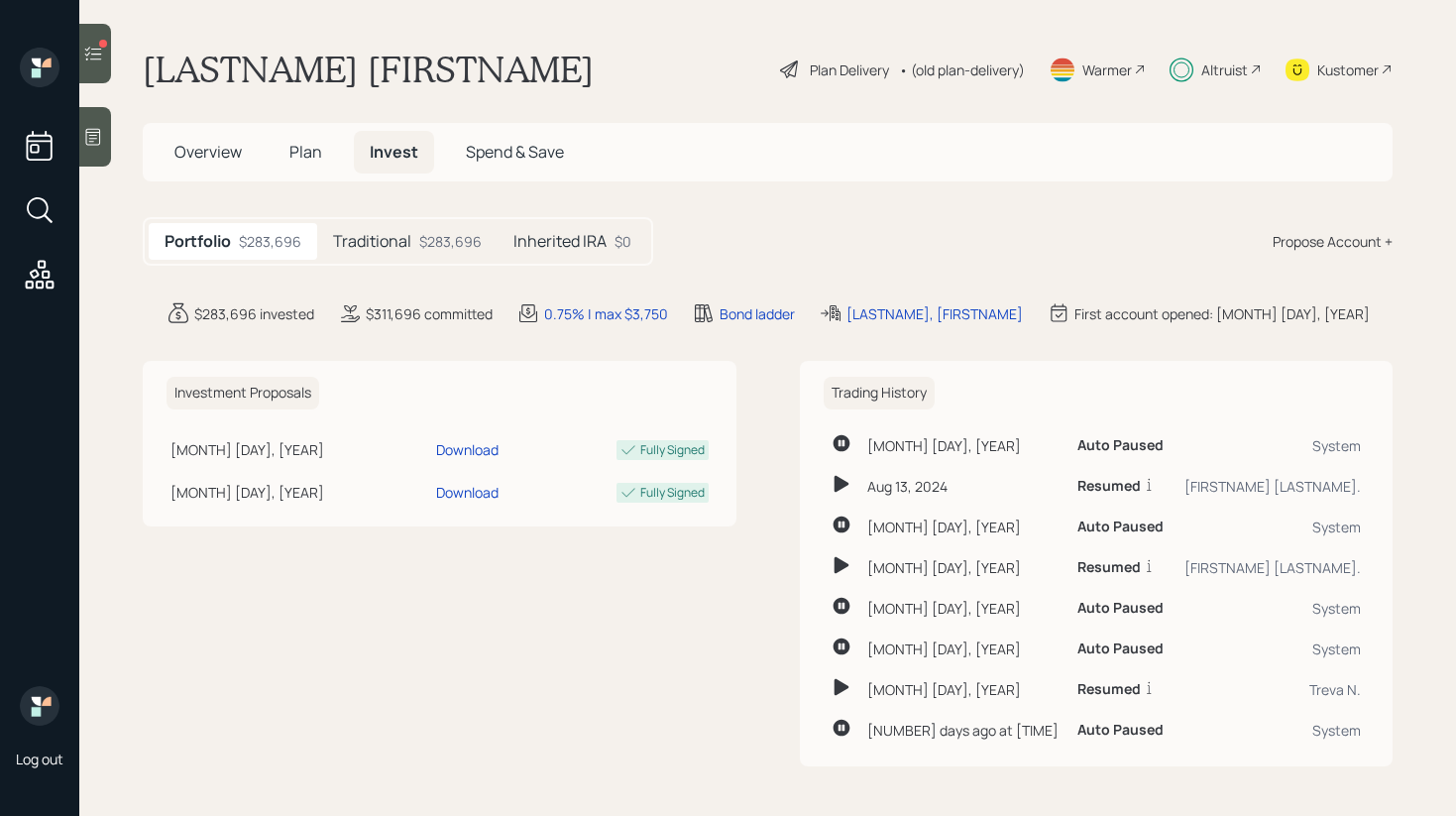 click on "Traditional" at bounding box center (372, 241) 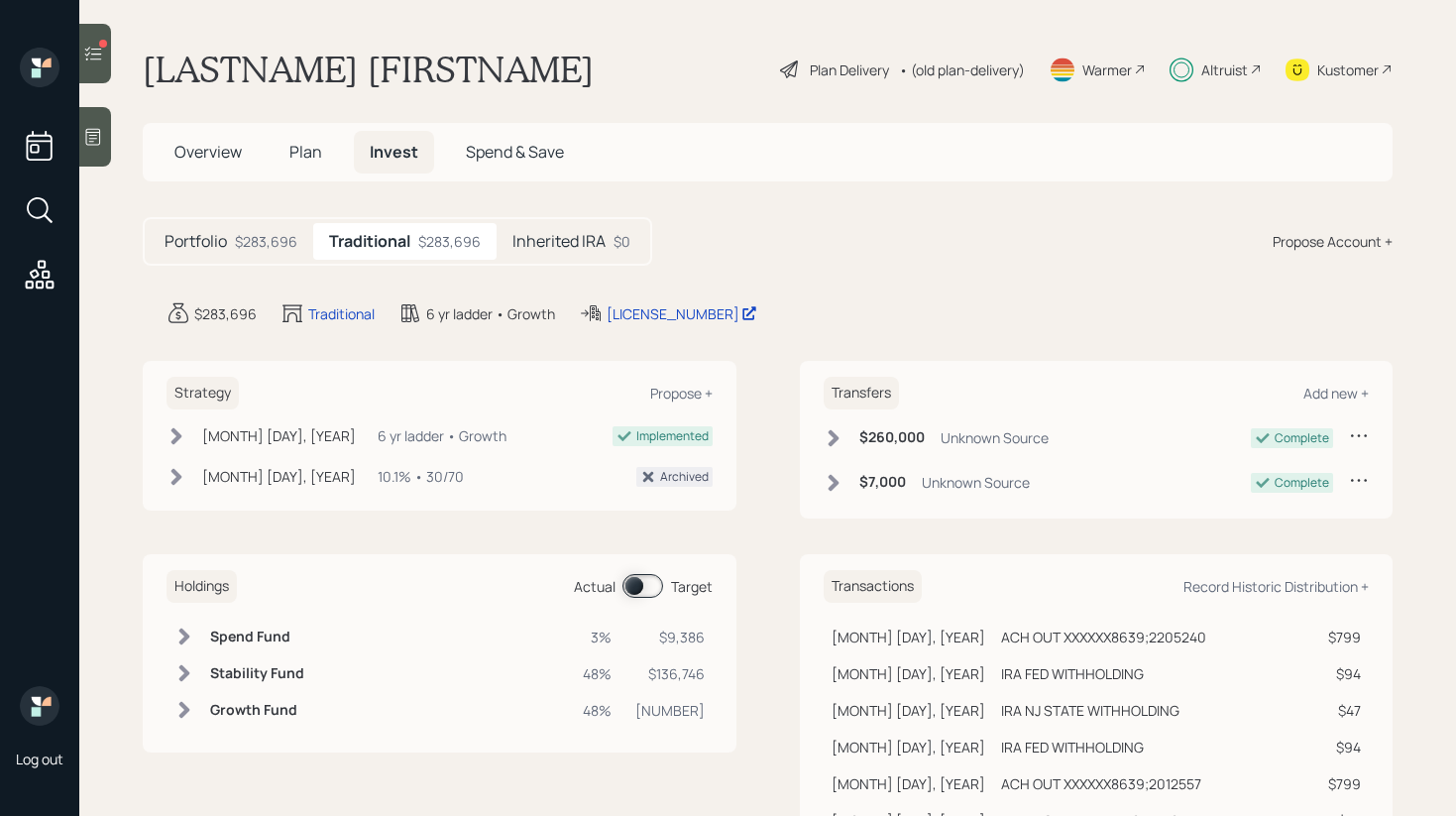 click on "Inherited IRA" at bounding box center [559, 241] 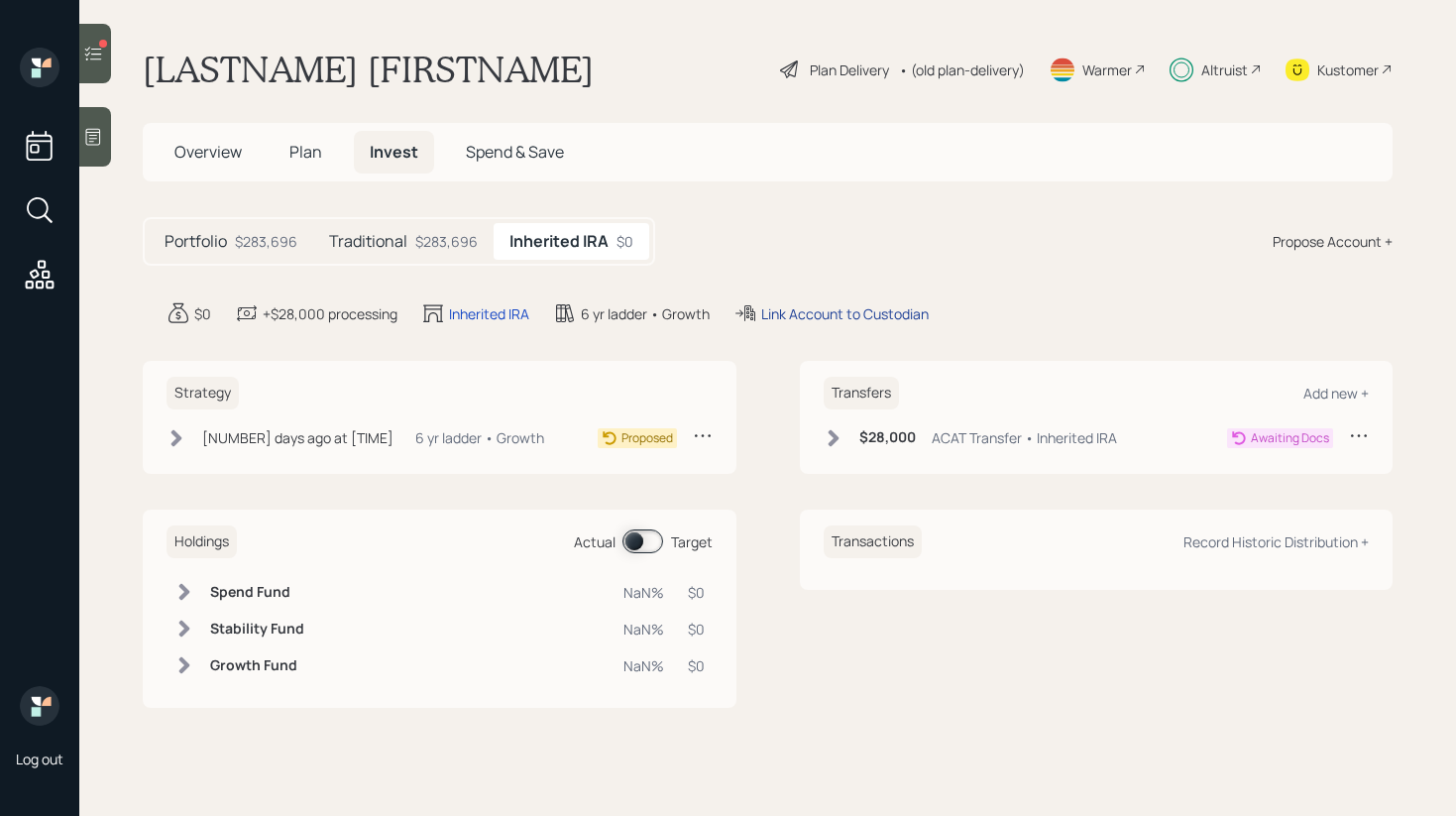 click on "Link Account to Custodian" at bounding box center (844, 313) 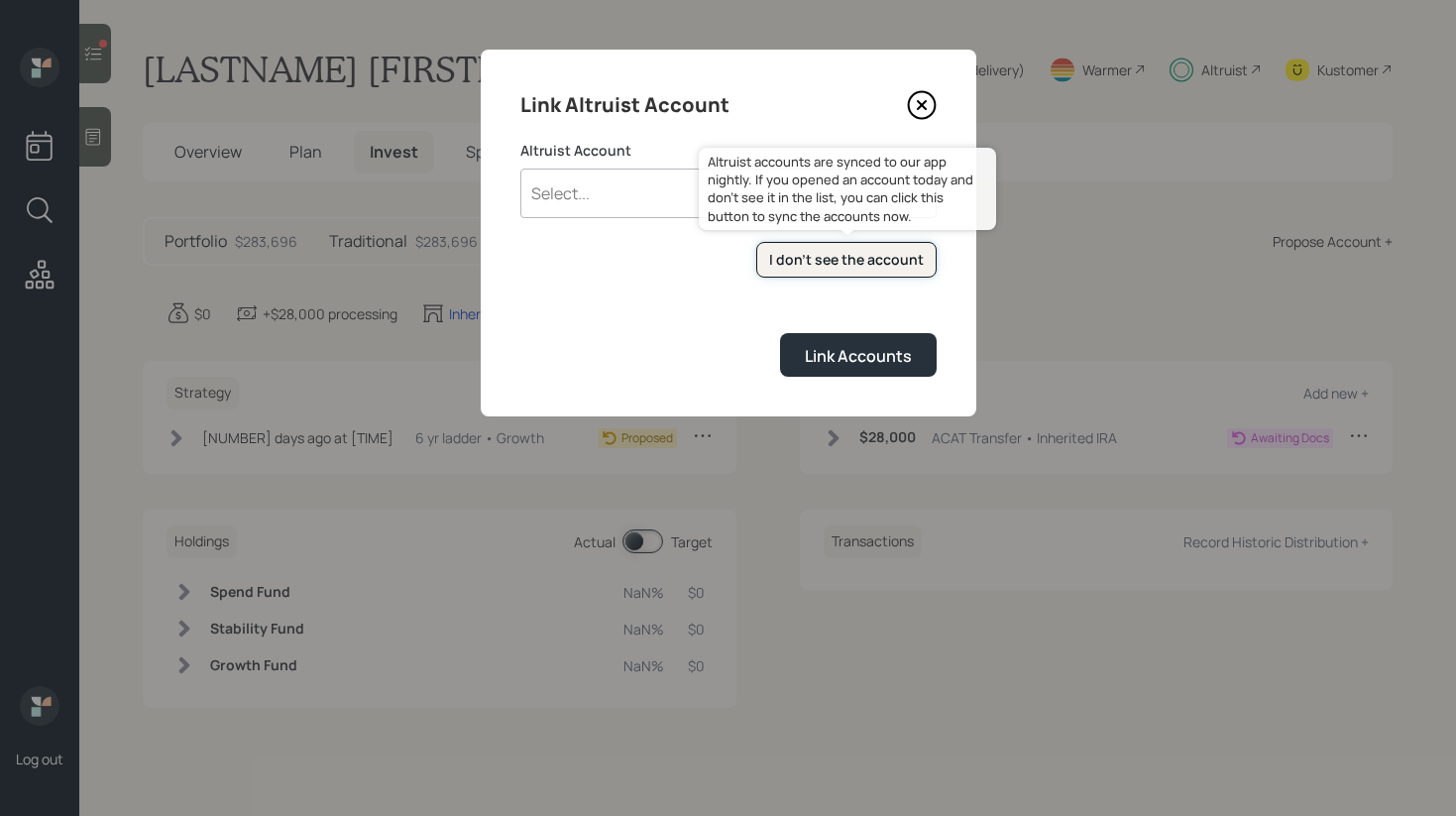 click on "I don't see the account" at bounding box center (846, 260) 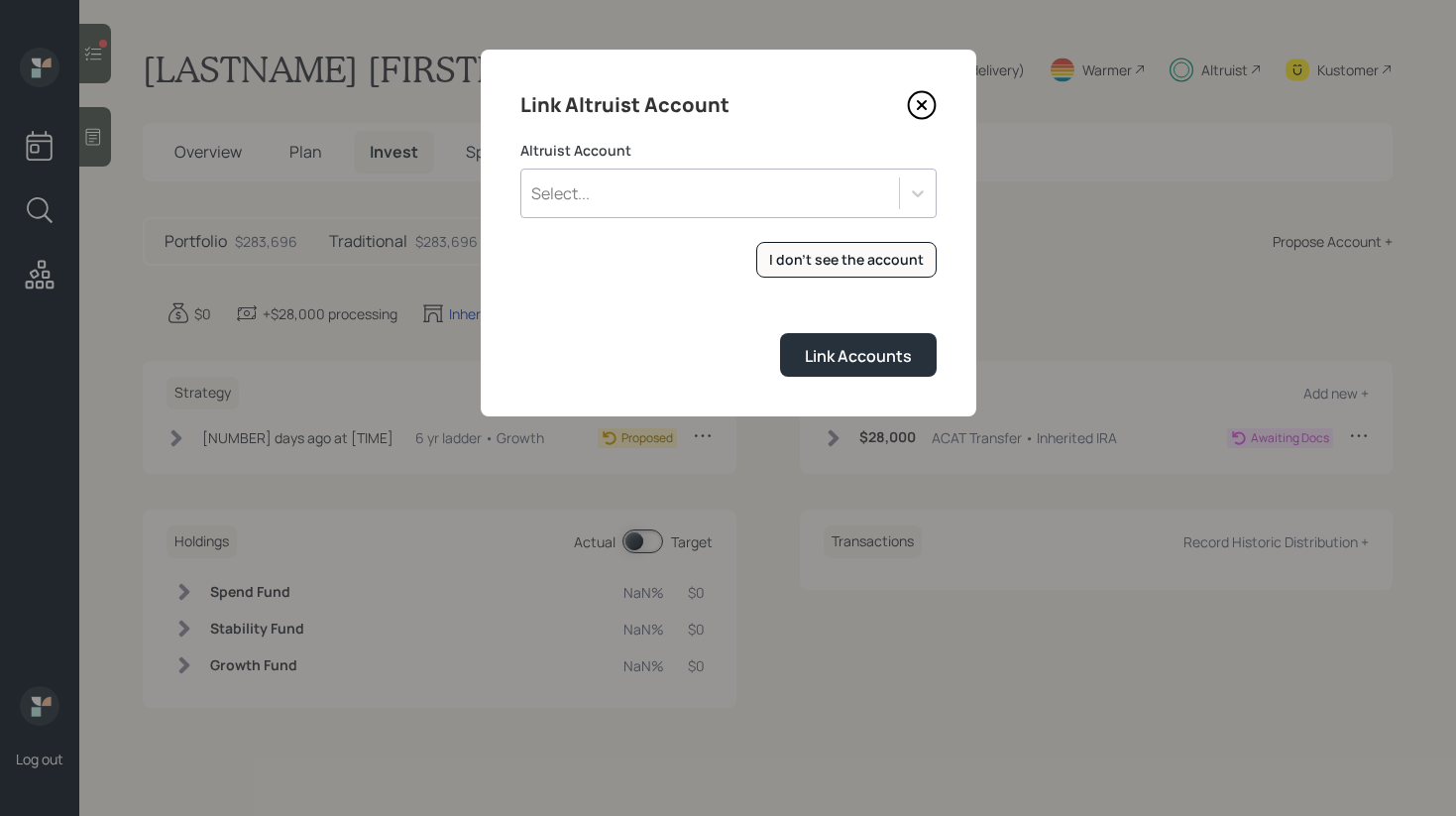 click on "Select..." at bounding box center [710, 193] 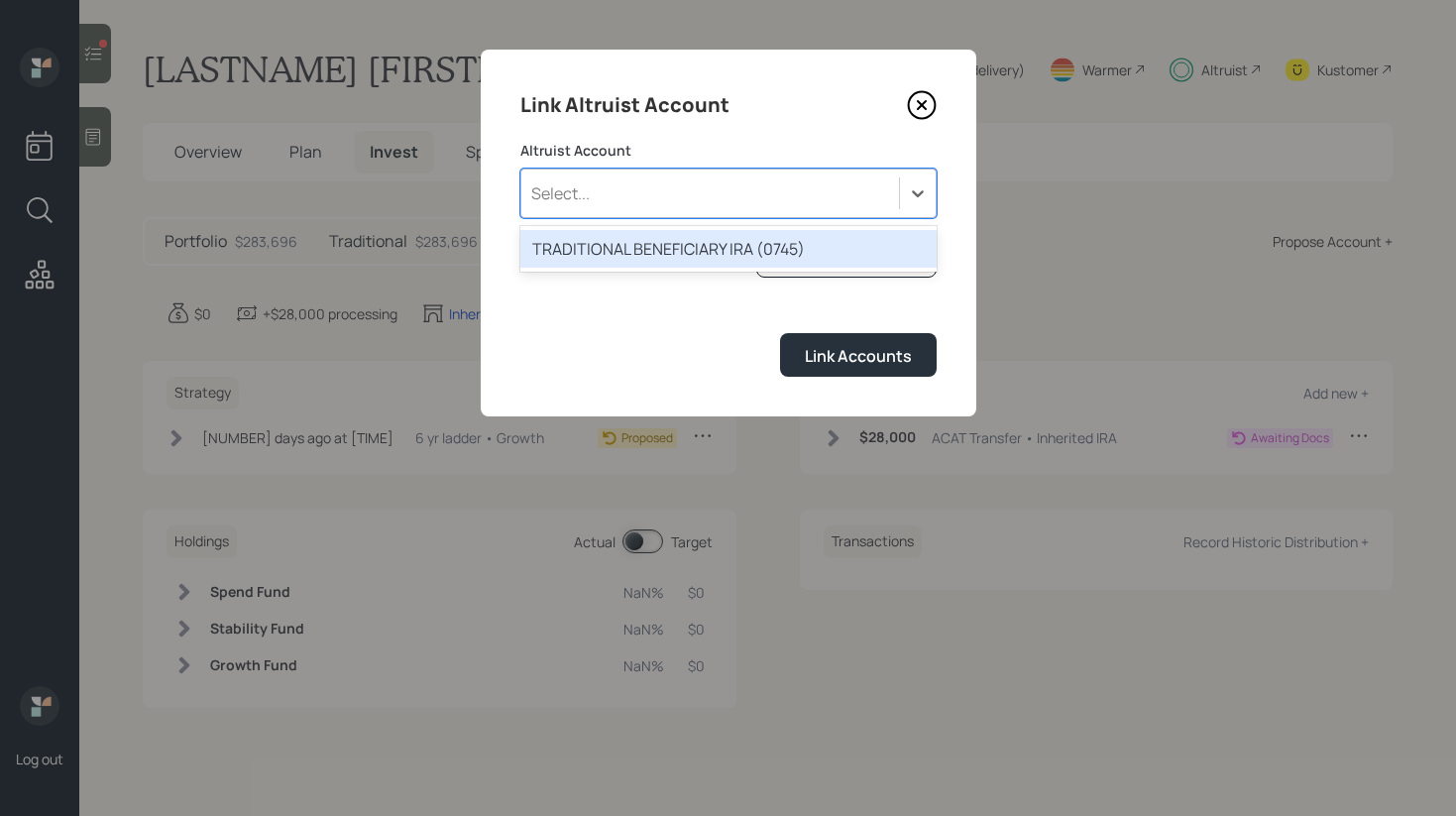 click on "TRADITIONAL BENEFICIARY IRA (0745)" at bounding box center [728, 249] 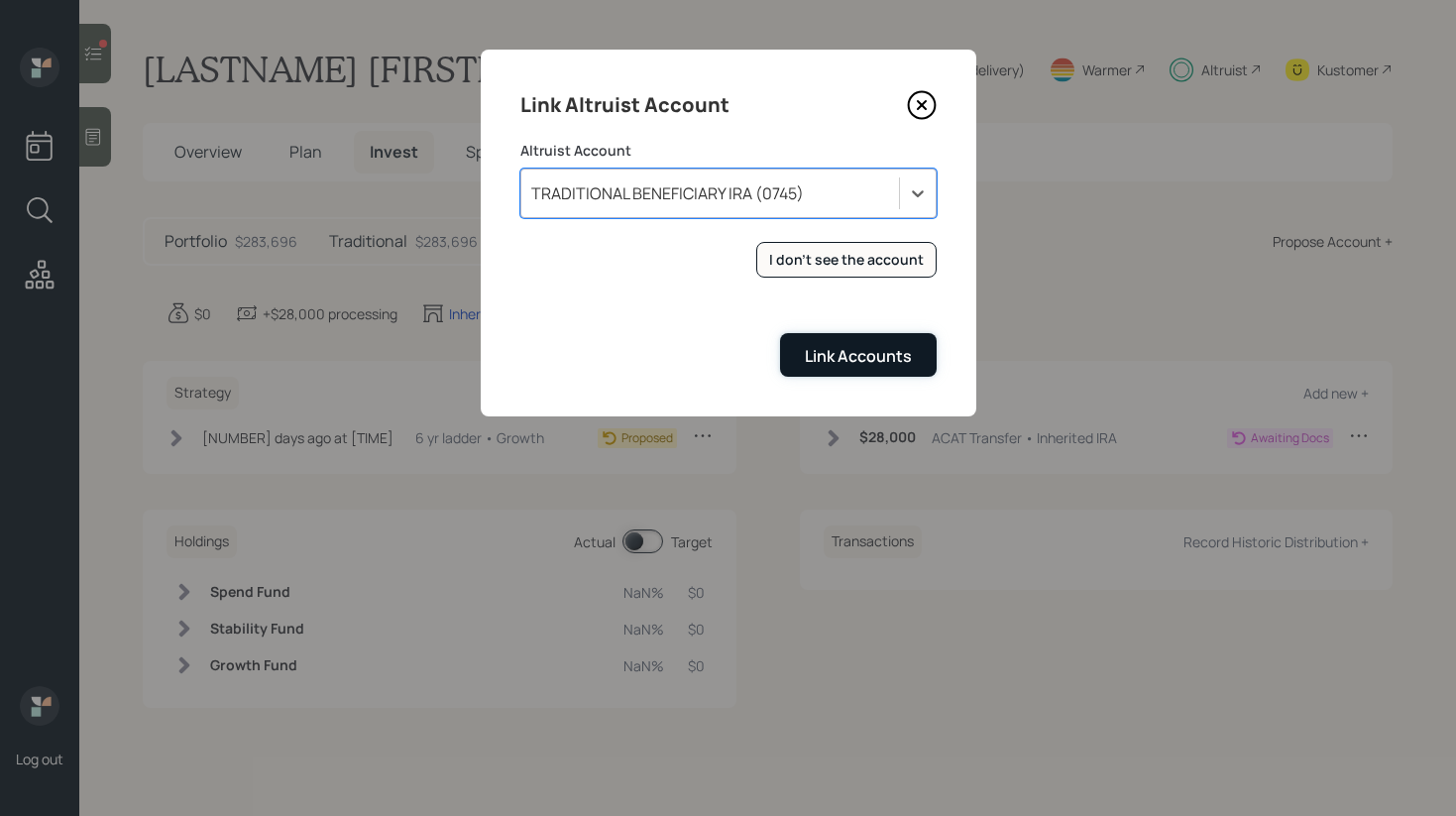 click on "Link Accounts" at bounding box center (858, 356) 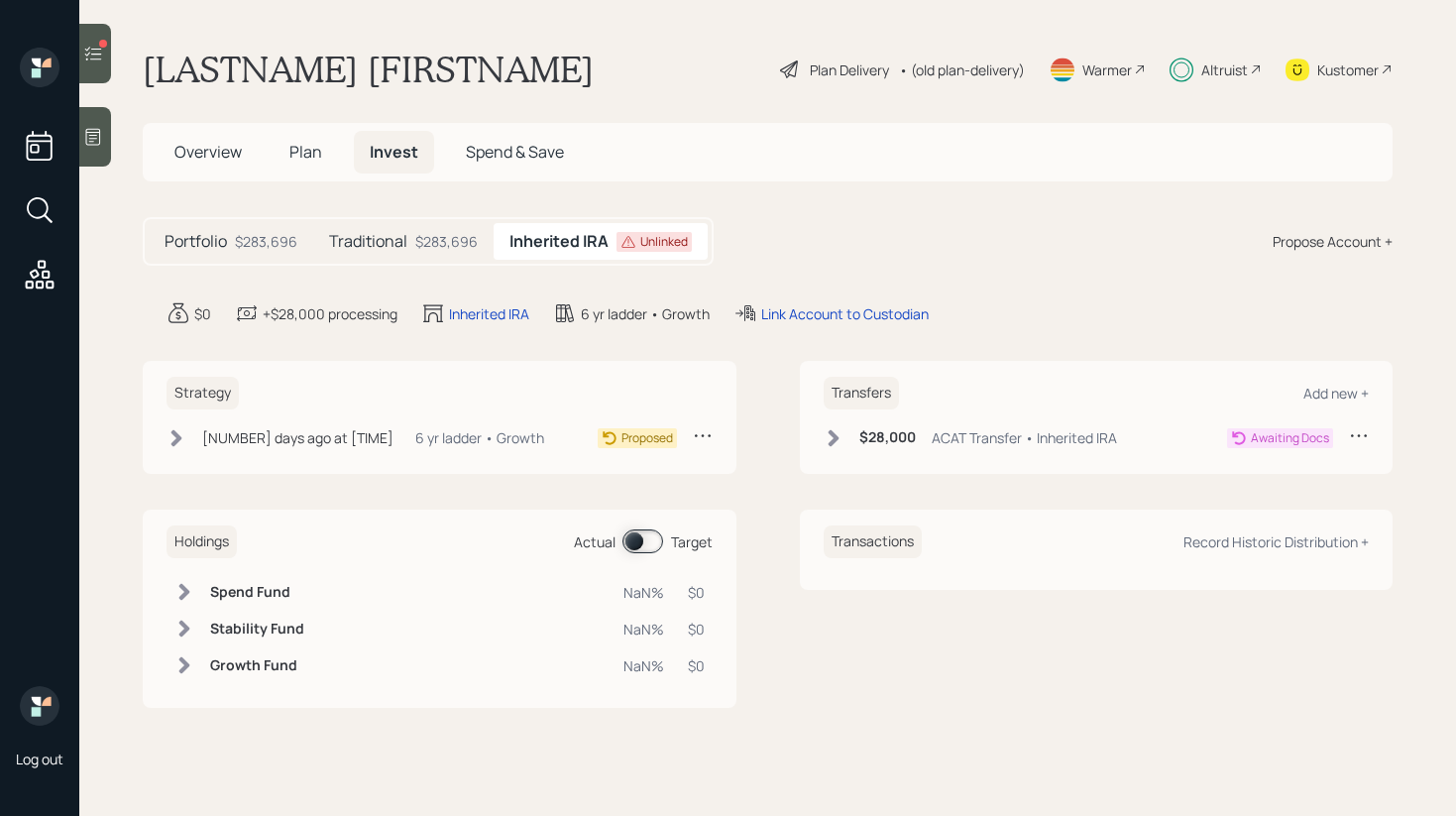 click 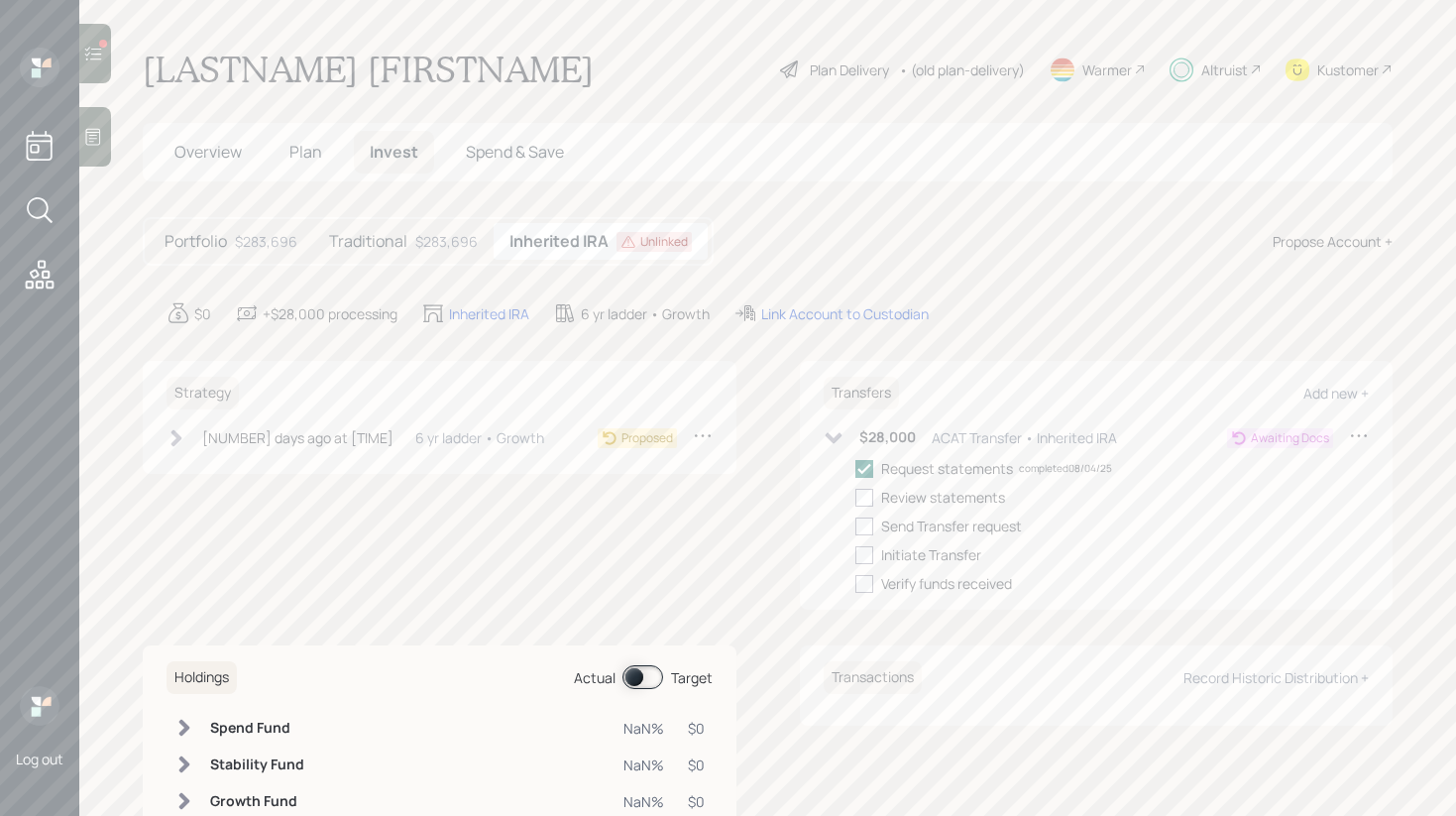 click on "Strategy [NUMBER] days ago at [TIME] [DAY], [MONTH] [DAY], [YEAR] [TIME] [TIMEZONE] [NUMBER] yr ladder • Growth Proposed" at bounding box center (439, 417) 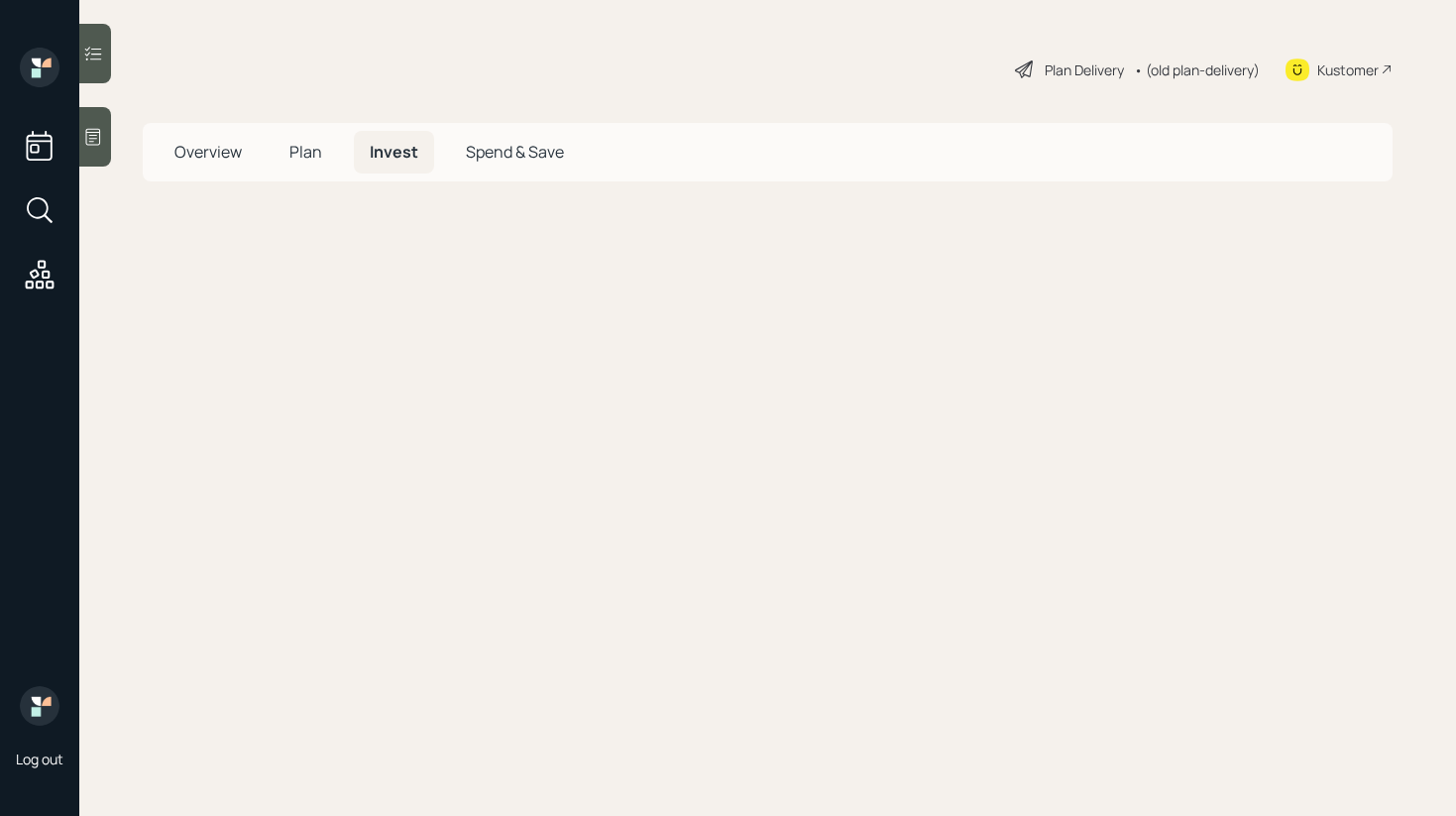 scroll, scrollTop: 0, scrollLeft: 0, axis: both 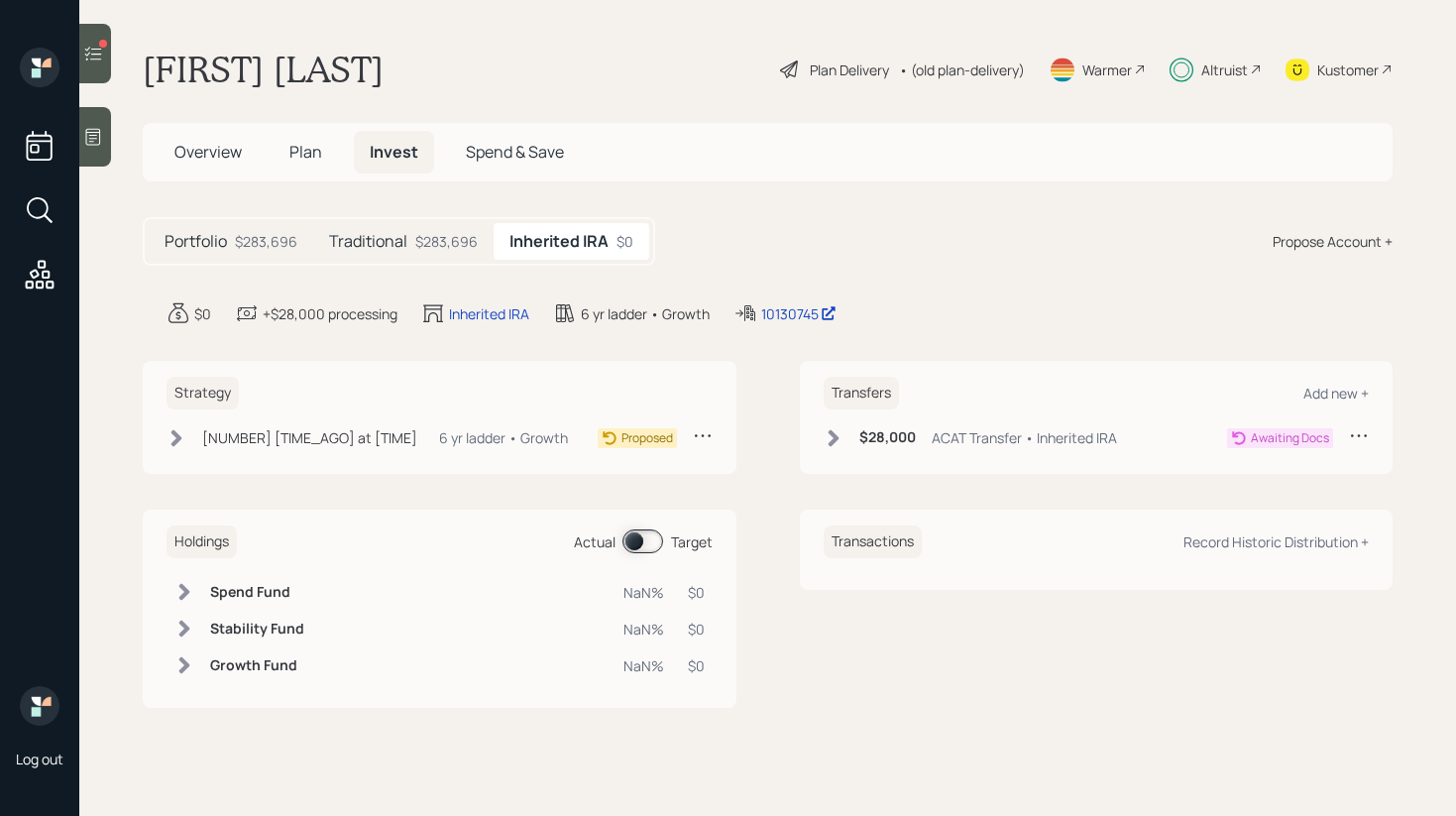 click 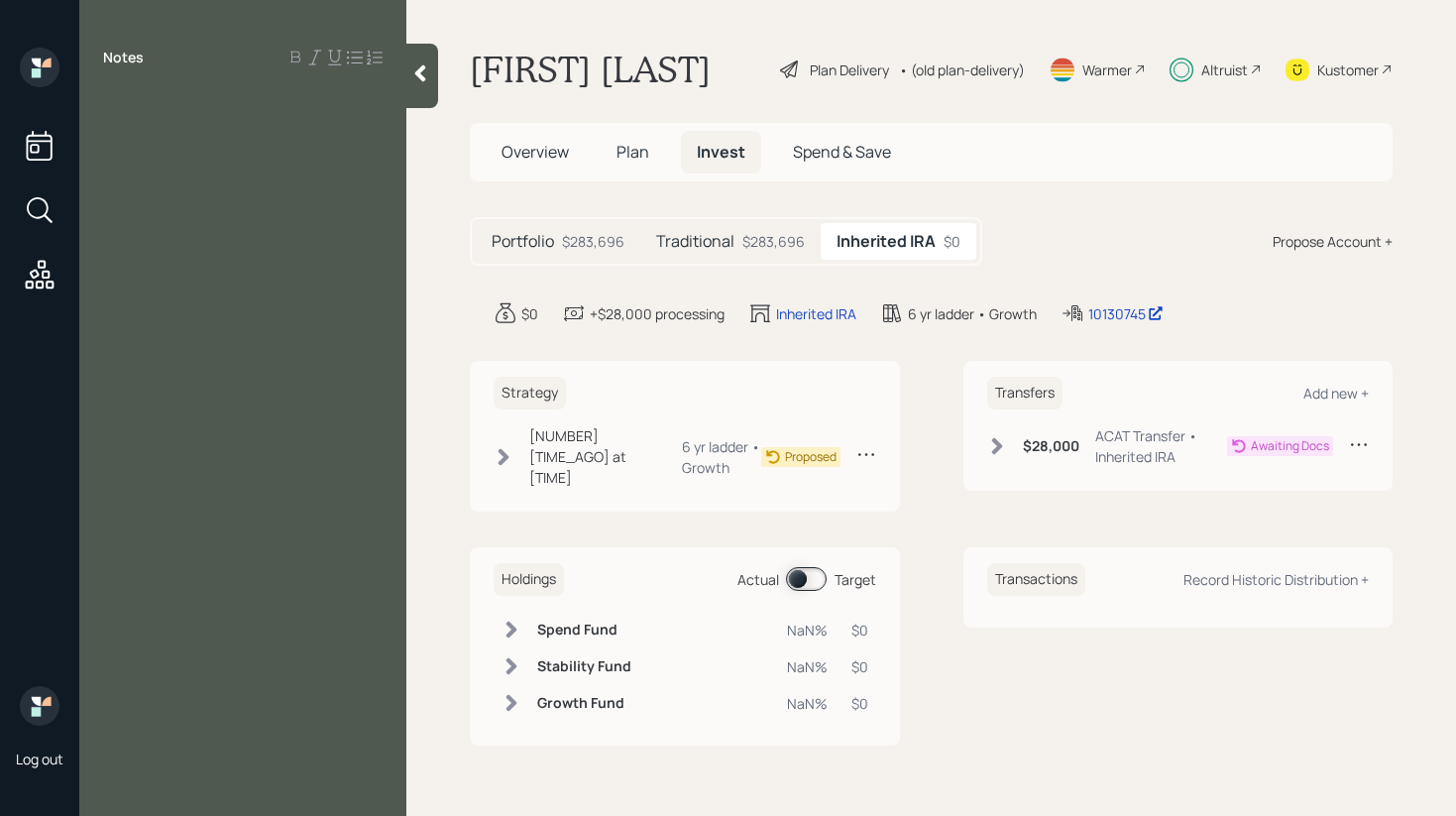 click 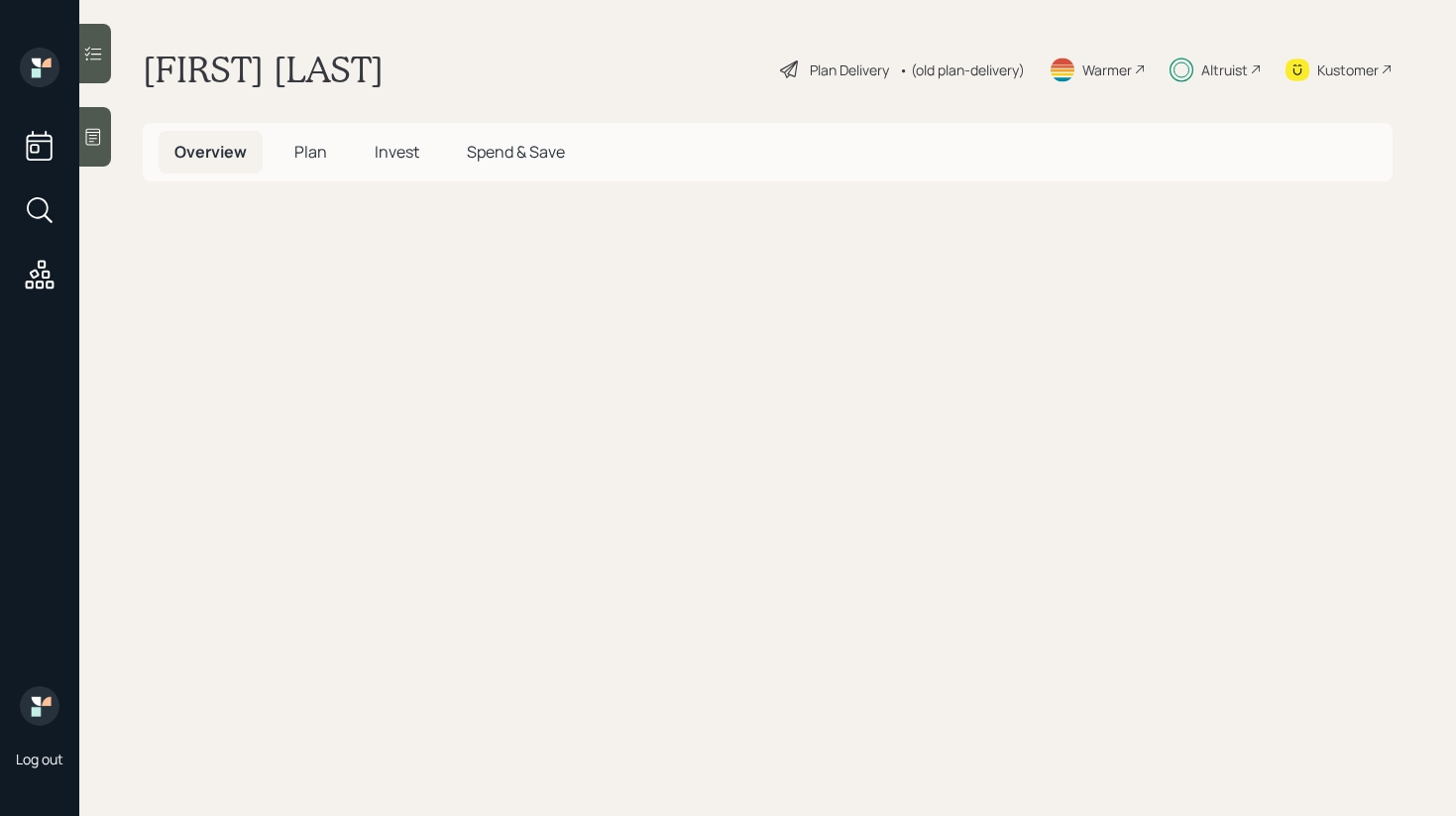 scroll, scrollTop: 0, scrollLeft: 0, axis: both 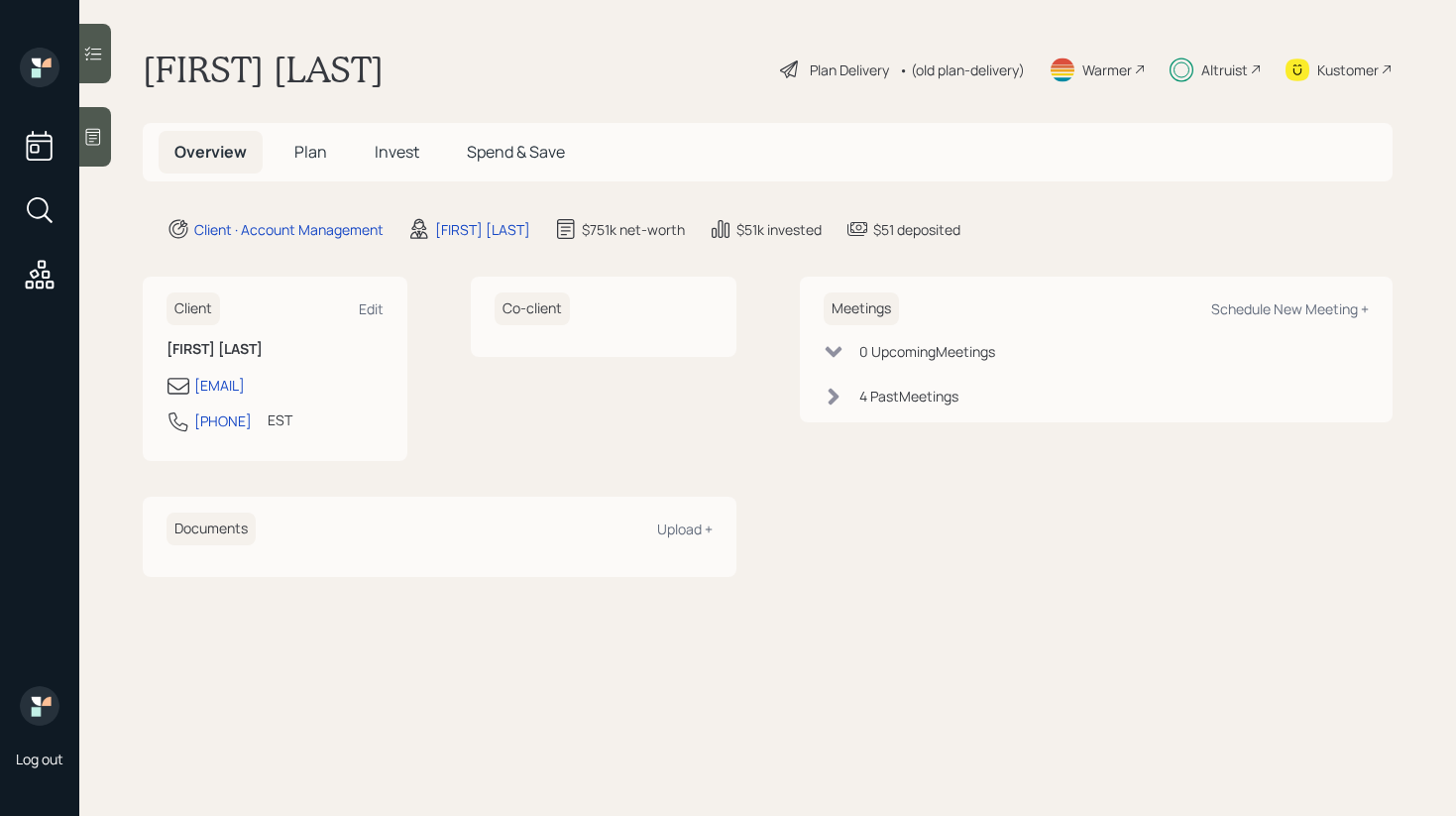 click on "Invest" at bounding box center [396, 152] 